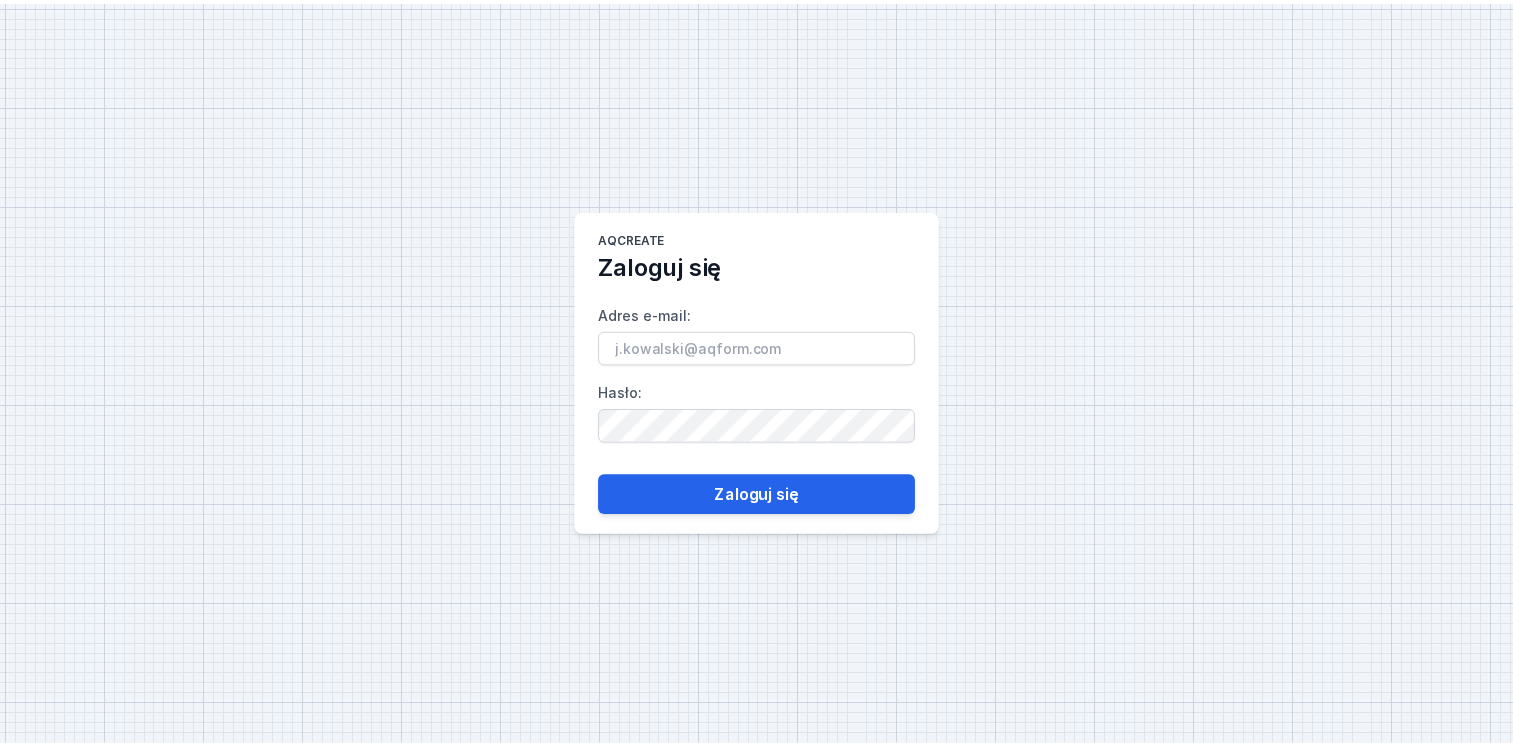 scroll, scrollTop: 0, scrollLeft: 0, axis: both 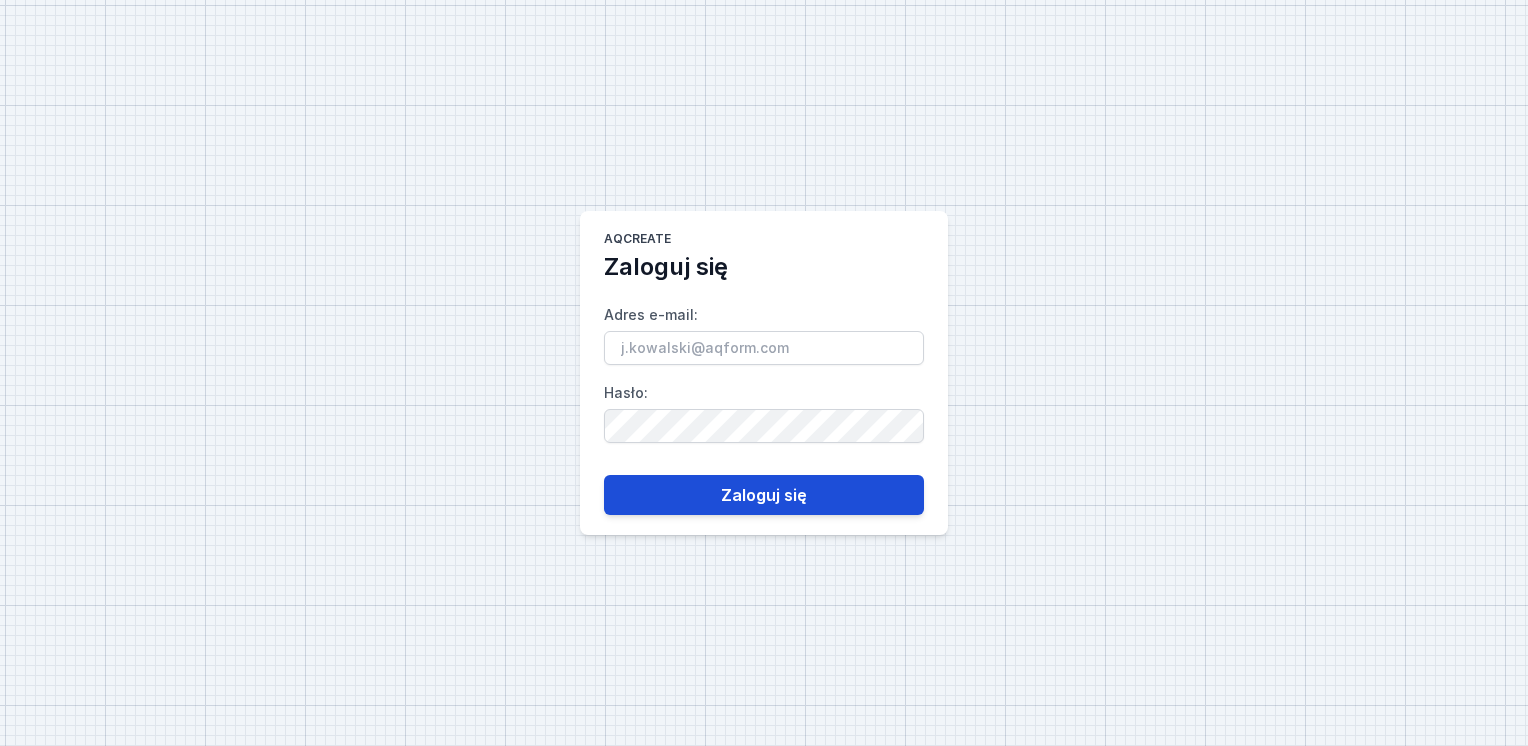 type on "[EMAIL]" 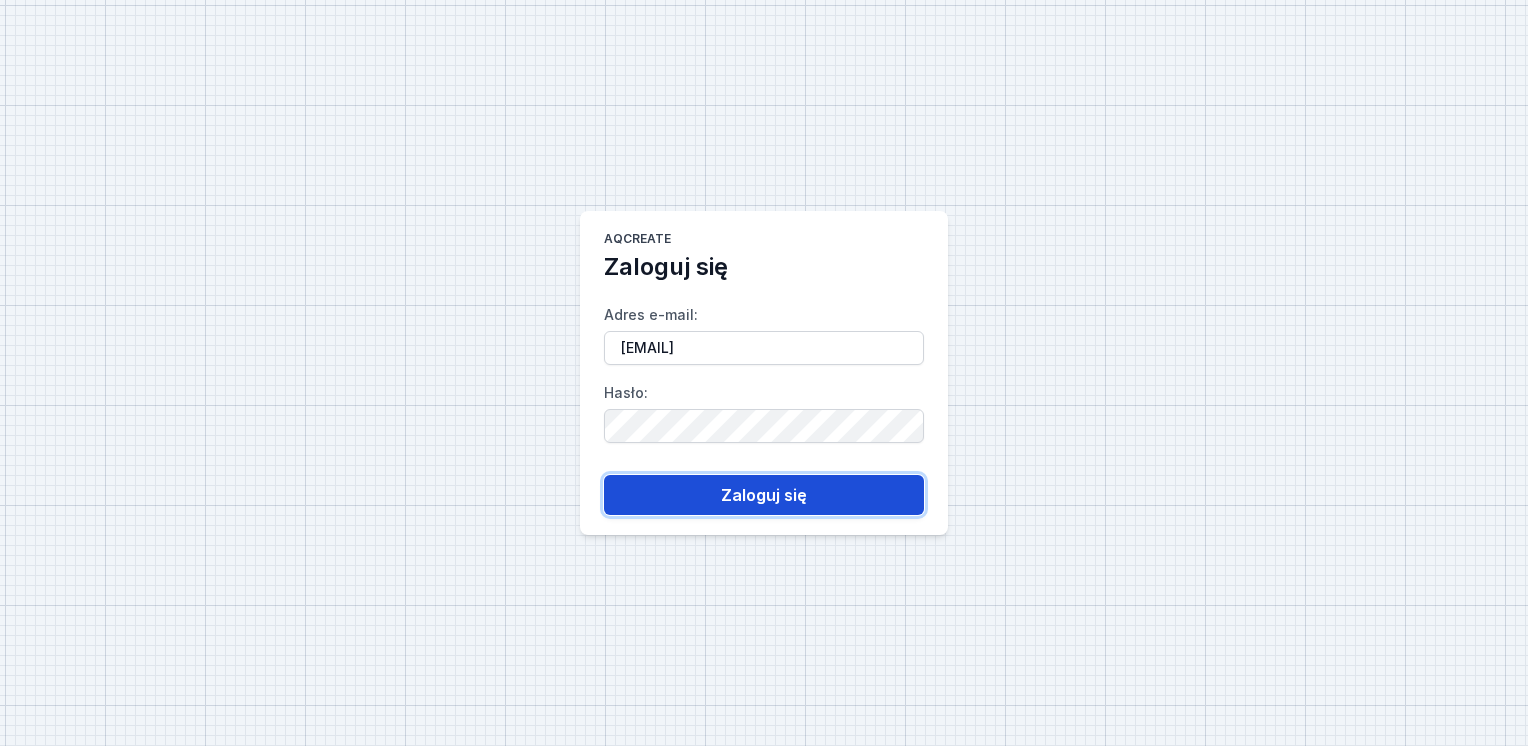 click on "Zaloguj się" at bounding box center [764, 495] 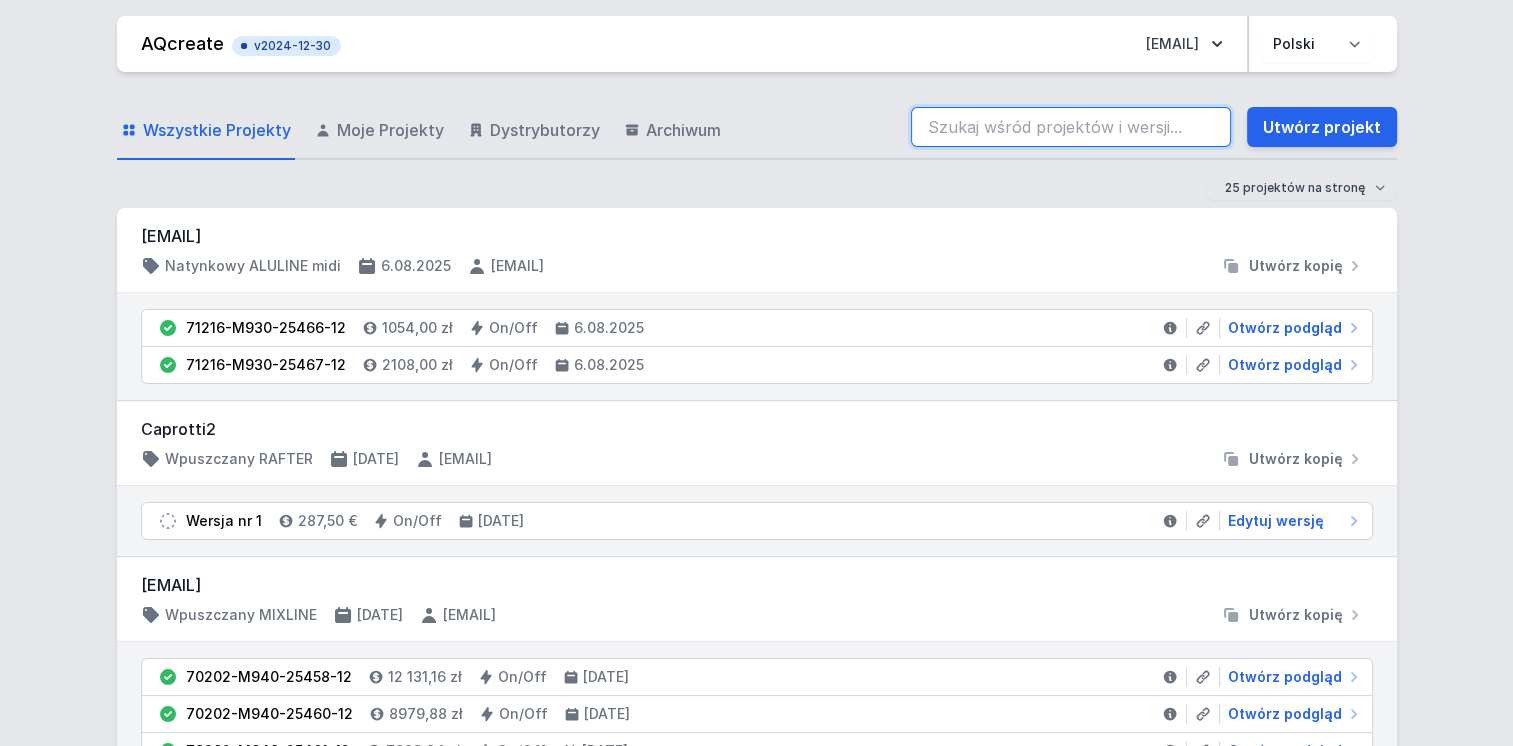 click at bounding box center (1071, 127) 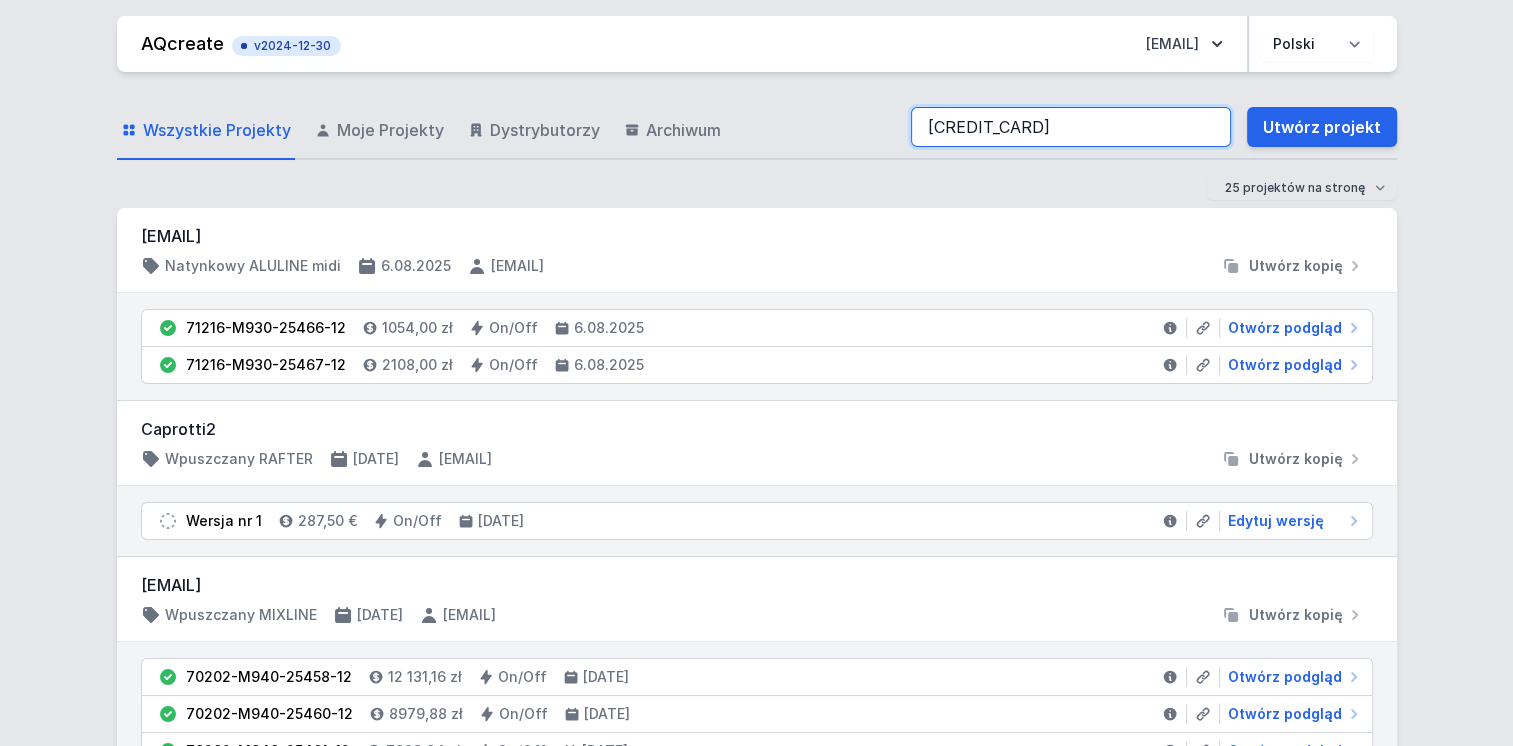 type on "70028-M930-25459-1270028-M930-25459-12" 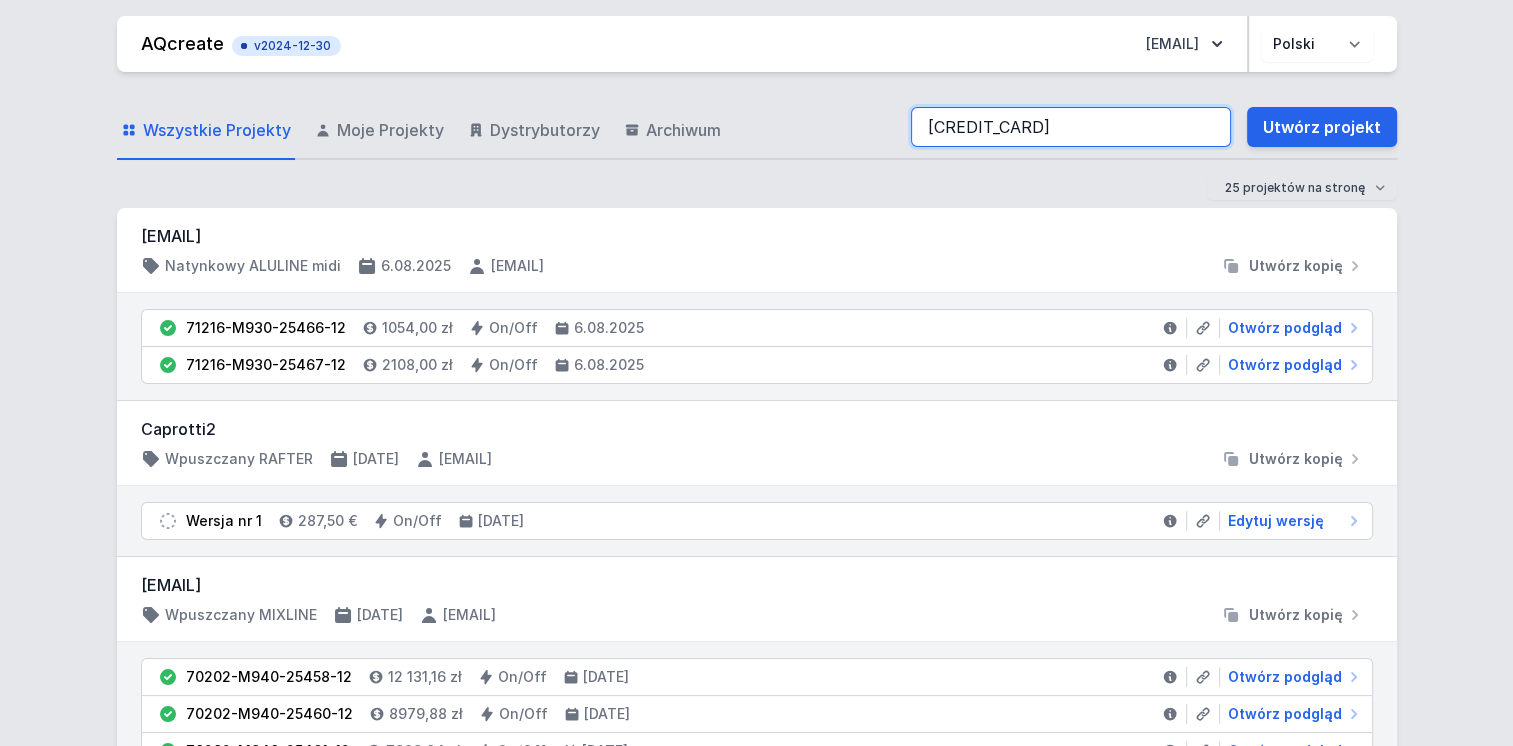 click on "70028-M930-25459-1270028-M930-25459-12" at bounding box center (1071, 127) 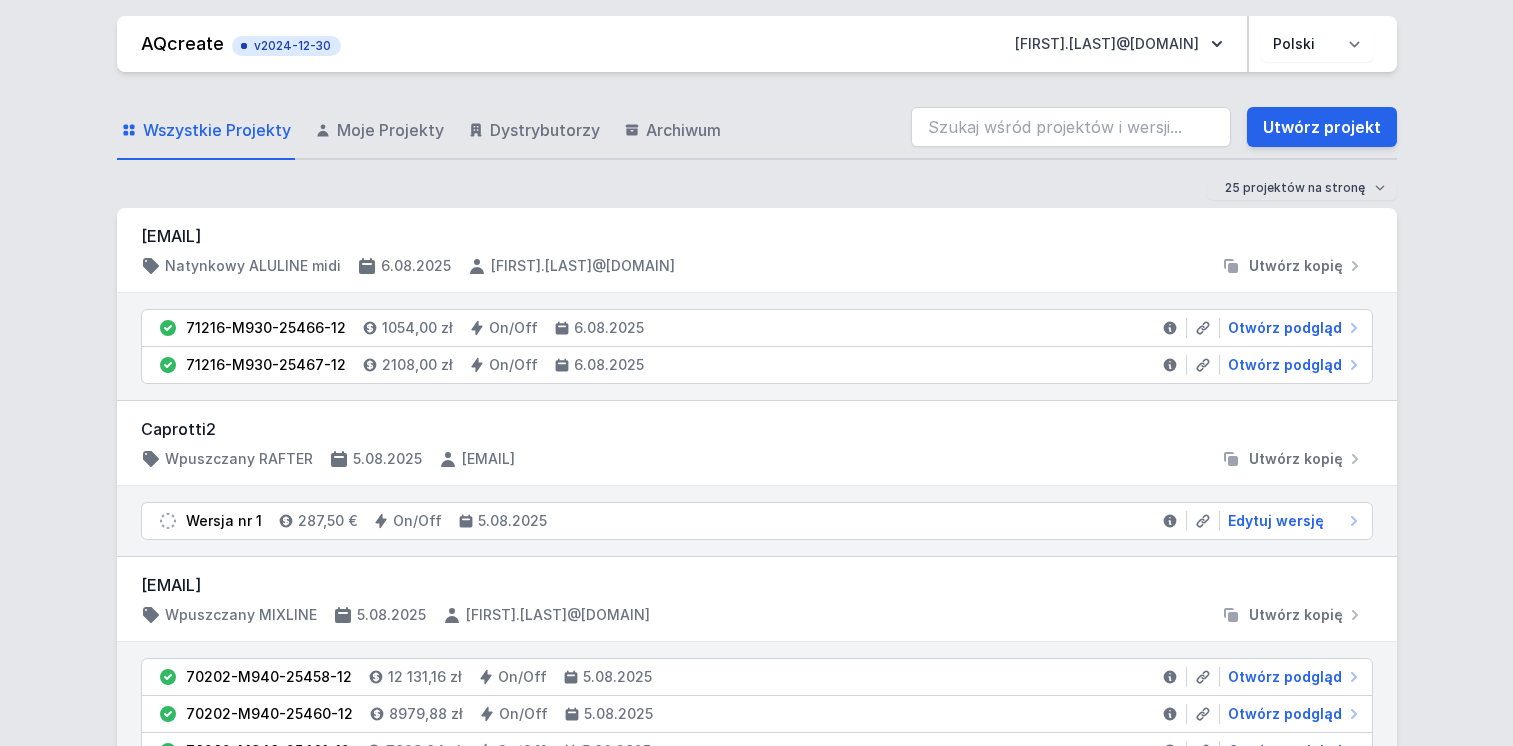 scroll, scrollTop: 0, scrollLeft: 0, axis: both 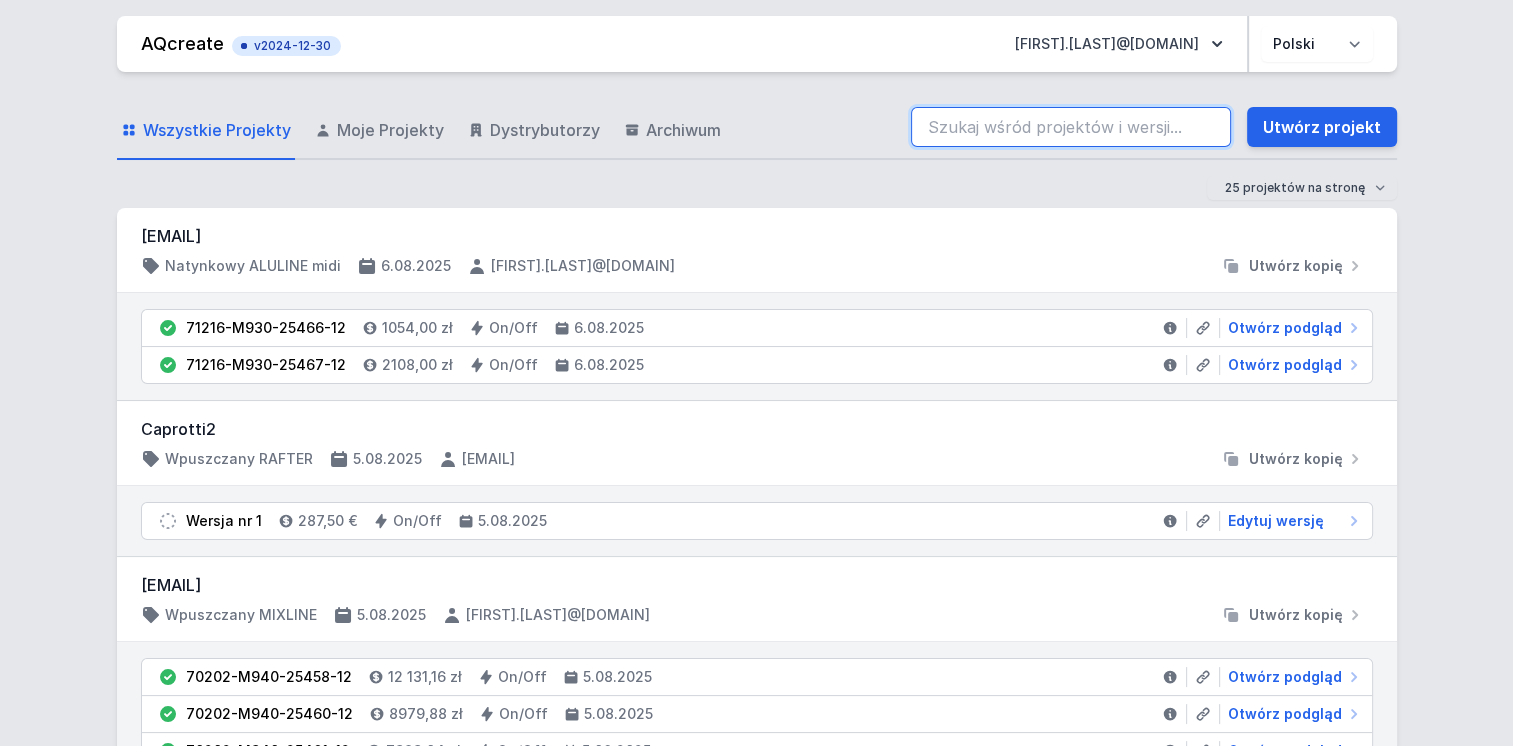 click at bounding box center [1071, 127] 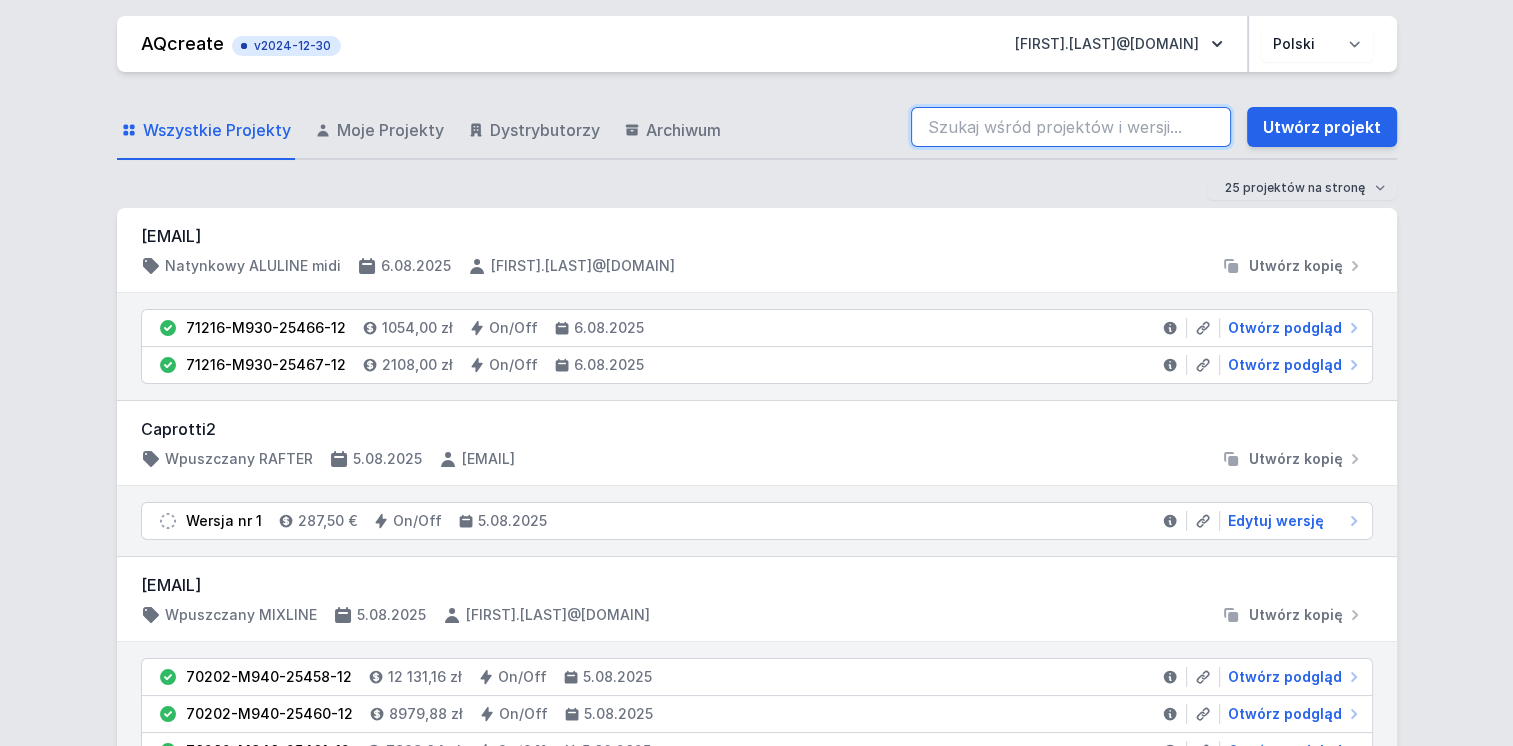 paste on "70028-M930-25459-12" 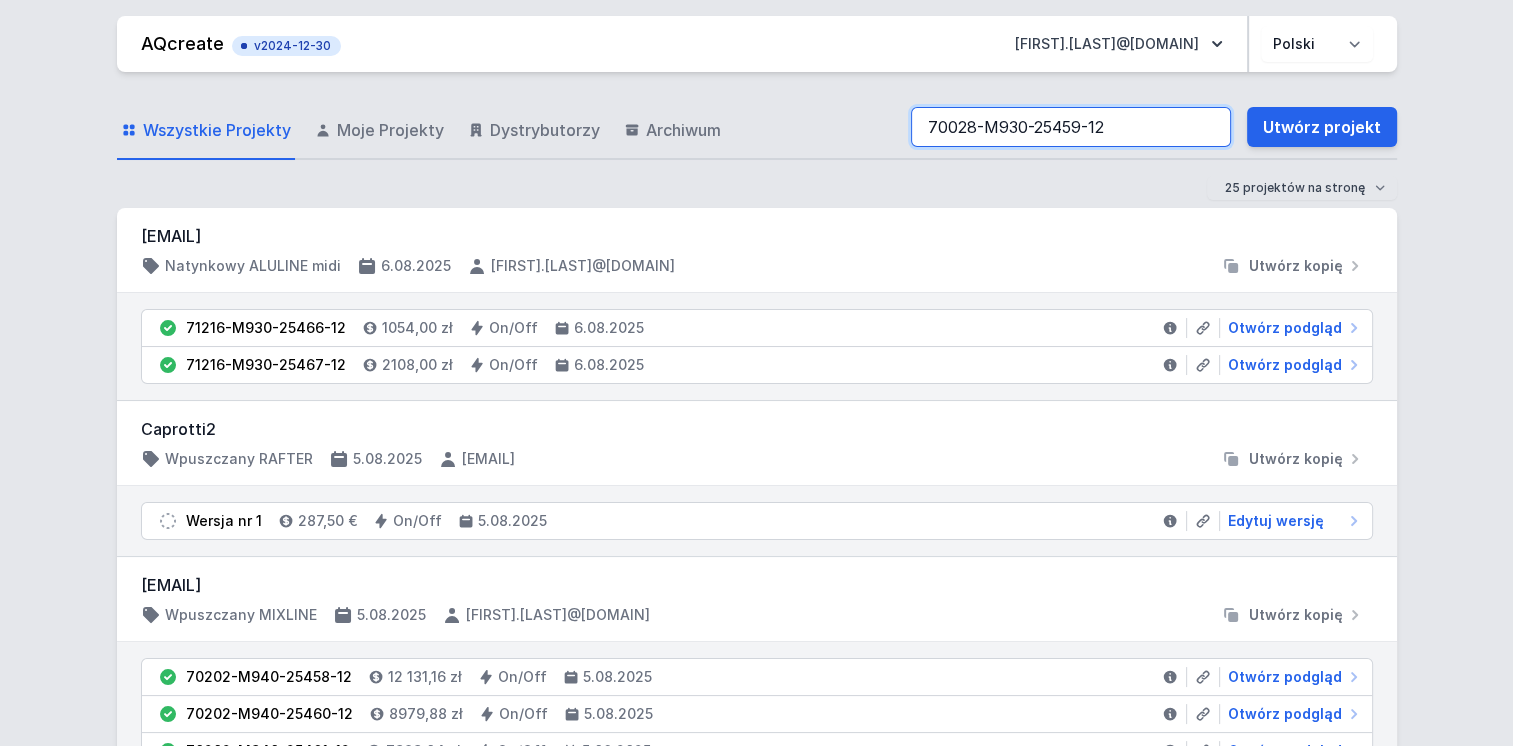 type on "70028-M930-25459-12" 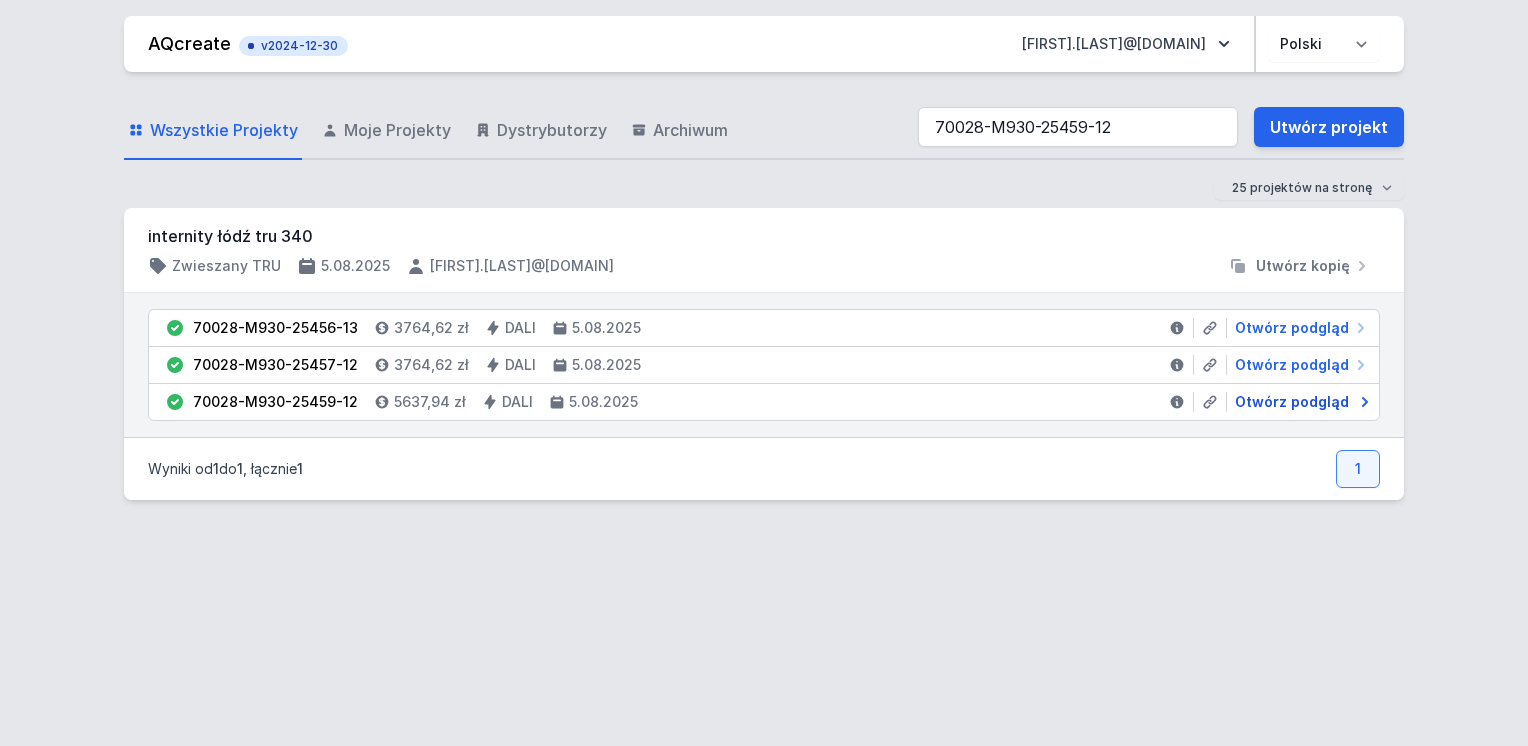 click on "Otwórz podgląd" at bounding box center [1292, 402] 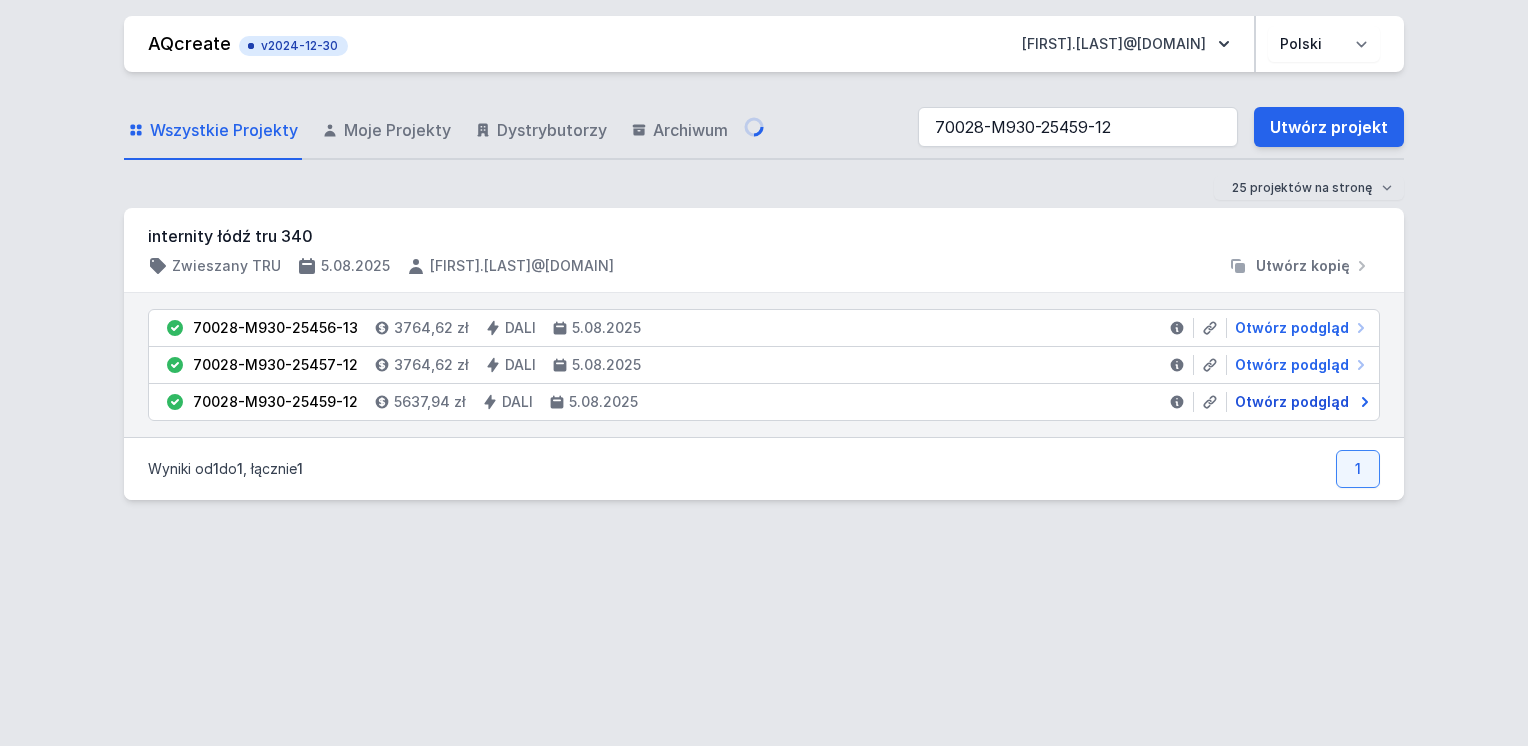 select on "M" 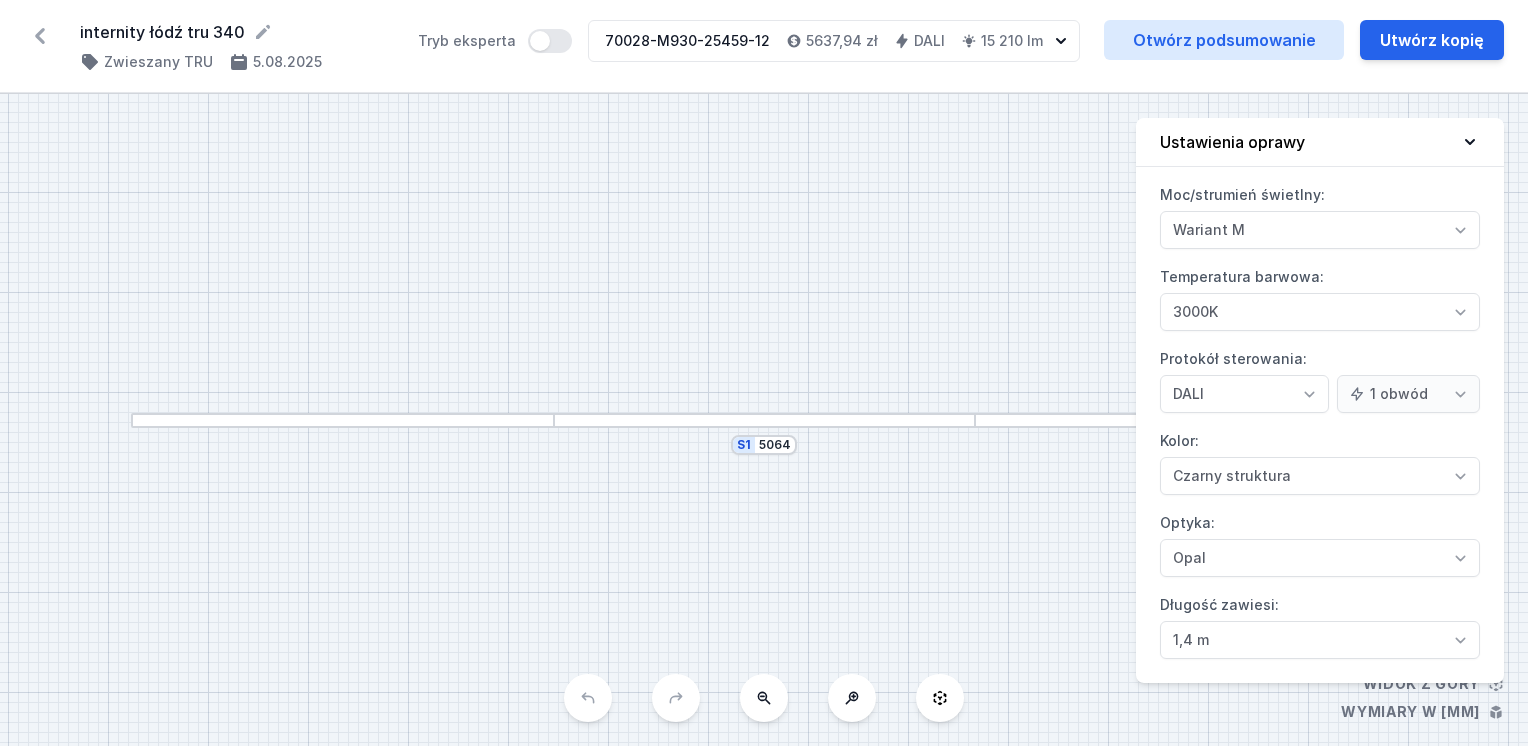 click 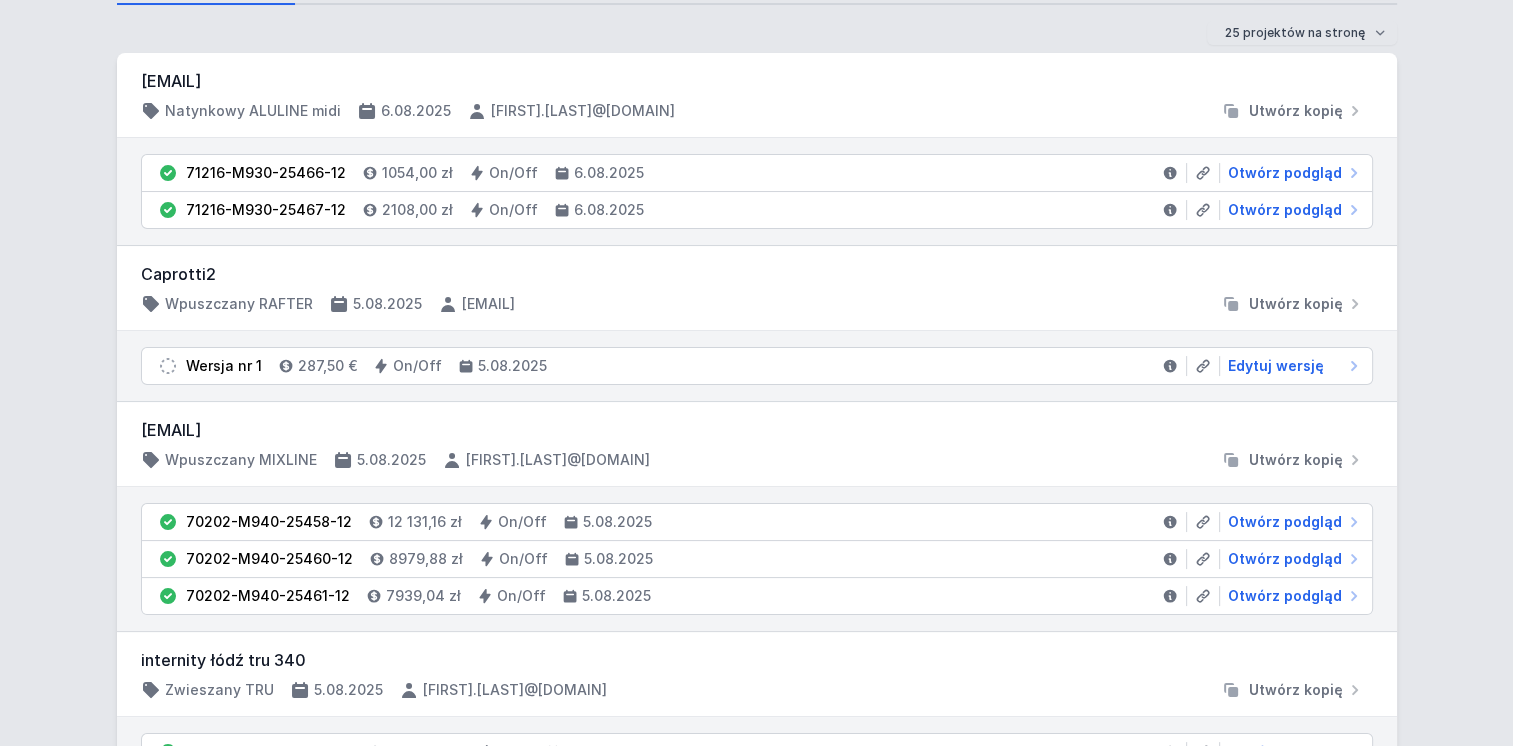 scroll, scrollTop: 0, scrollLeft: 0, axis: both 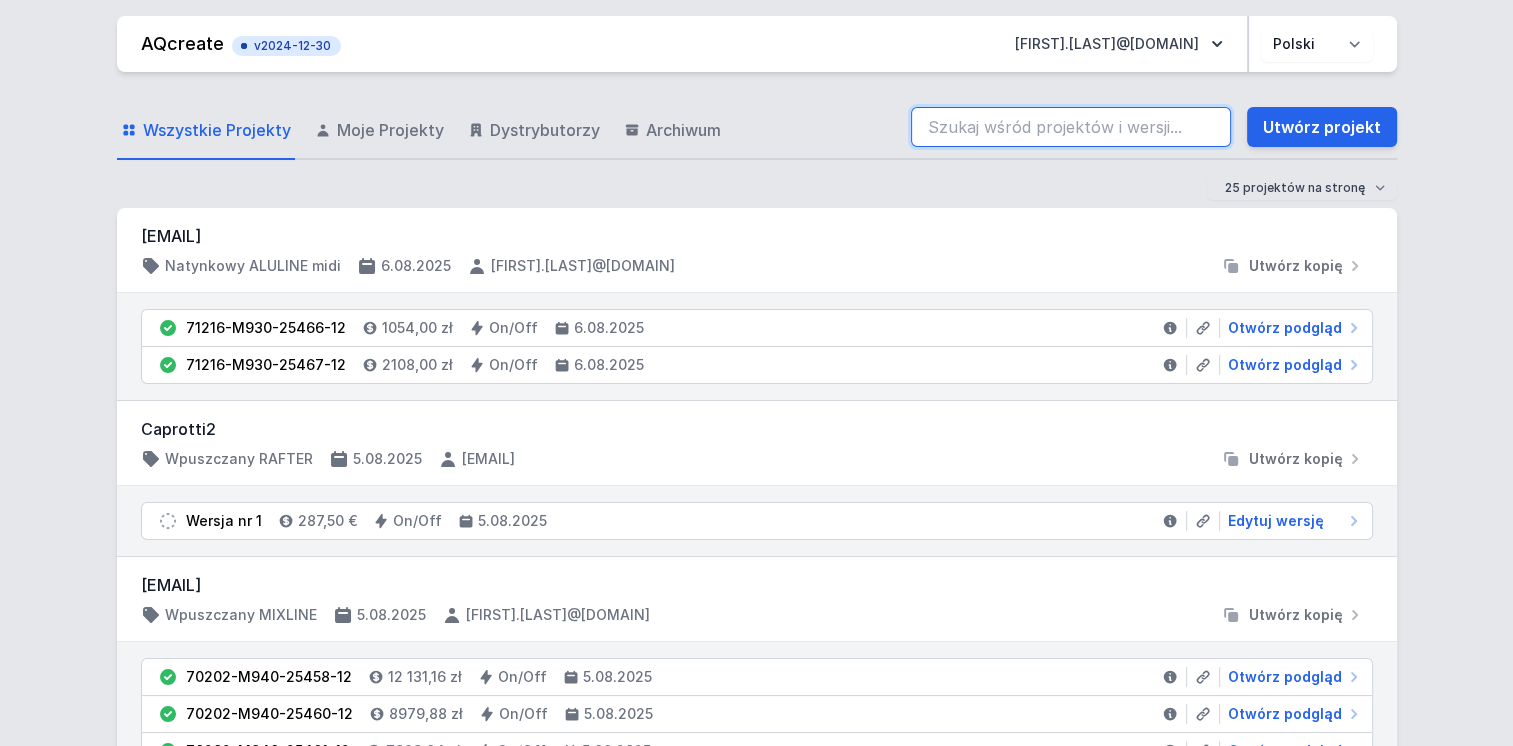 click at bounding box center [1071, 127] 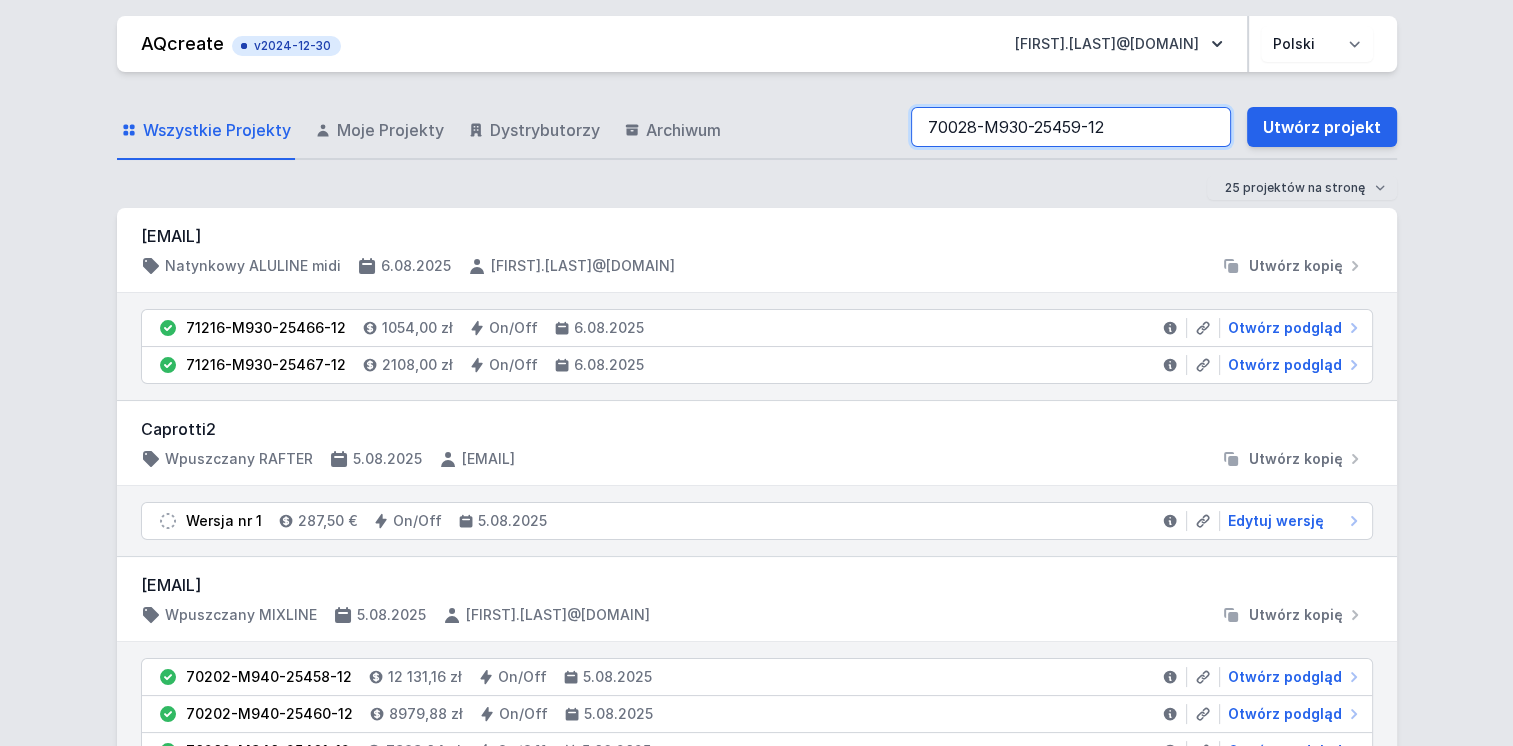 type on "70028-M930-25459-12" 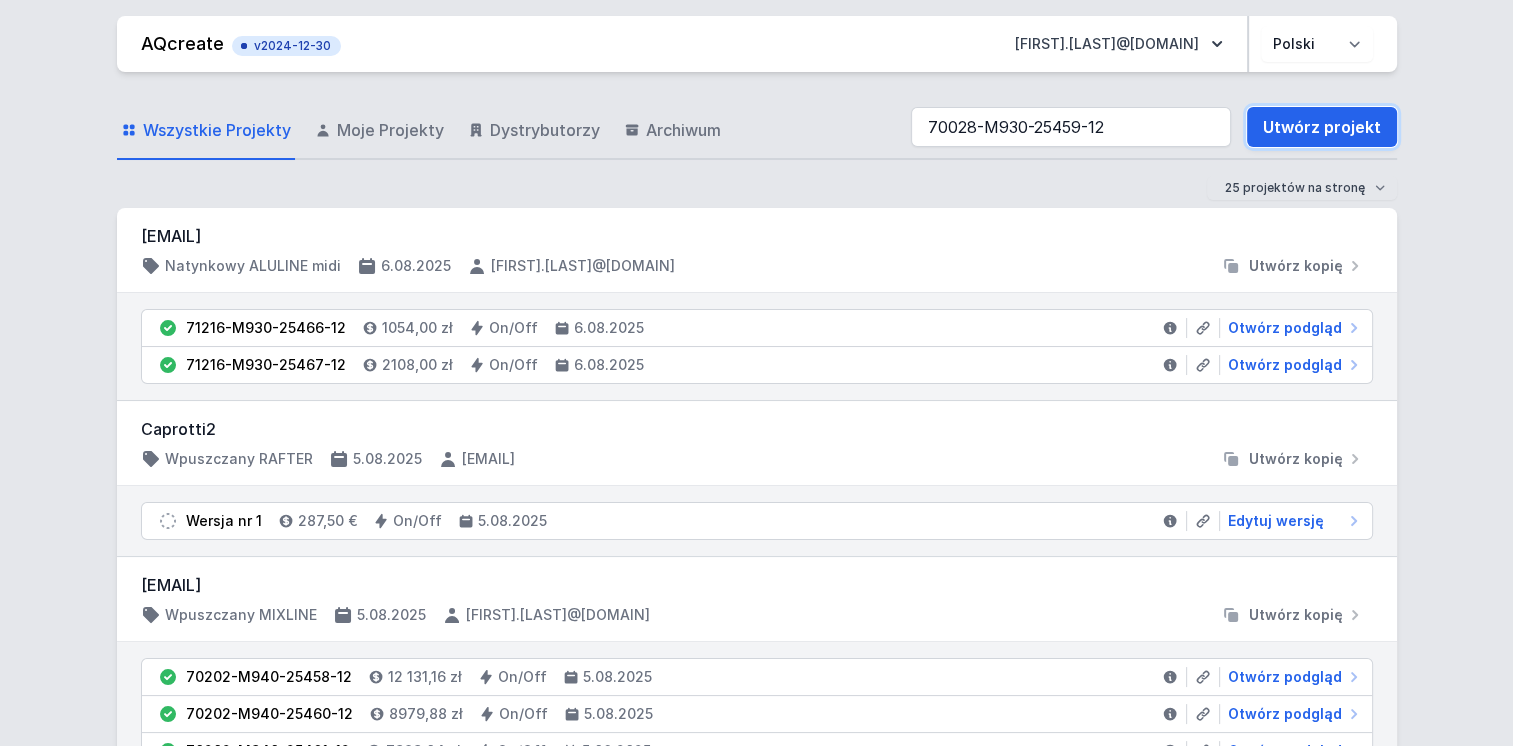 click on "Utwórz projekt" at bounding box center (1322, 127) 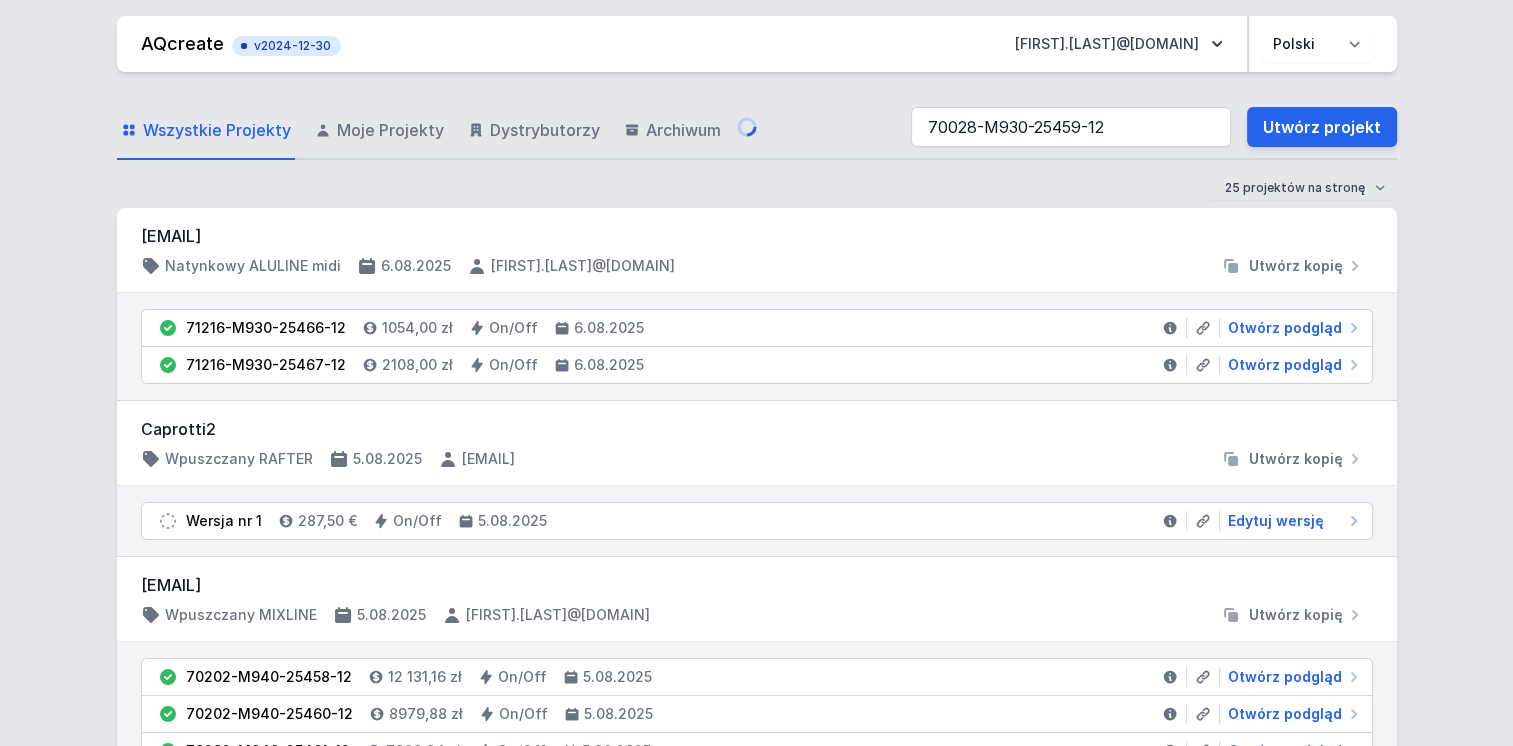 click on "Wszystkie Projekty Moje Projekty Dystrybutorzy Archiwum Utwórz projekt projektów na stronę projektów na stronę projektów na stronę [EMAIL] Natynkowy ALULINE midi [DATE] [EMAIL] Utwórz kopię [PRICE] On/Off [DATE] Otwórz podgląd [PRICE] On/Off [DATE] Otwórz podgląd Caprotti2 Wpuszczany RAFTER [DATE] [EMAIL] Utwórz kopię Wersja nr [PRICE] [CURRENCY] On/Off [DATE] Edytuj wersję [EMAIL] Wpuszczany MIXLINE [DATE] [EMAIL] Utwórz kopię [PRICE] On/Off [DATE] Otwórz podgląd [PRICE] On/Off [DATE] Otwórz podgląd [PRICE] On/Off [DATE] Otwórz podgląd internity łódź tru Zwieszany TRU [DATE] [EMAIL] Utwórz kopię [PRICE] [CURRENCY] On/Off [DATE] Otwórz podgląd [PRICE] [CURRENCY] a" at bounding box center [757, 2299] 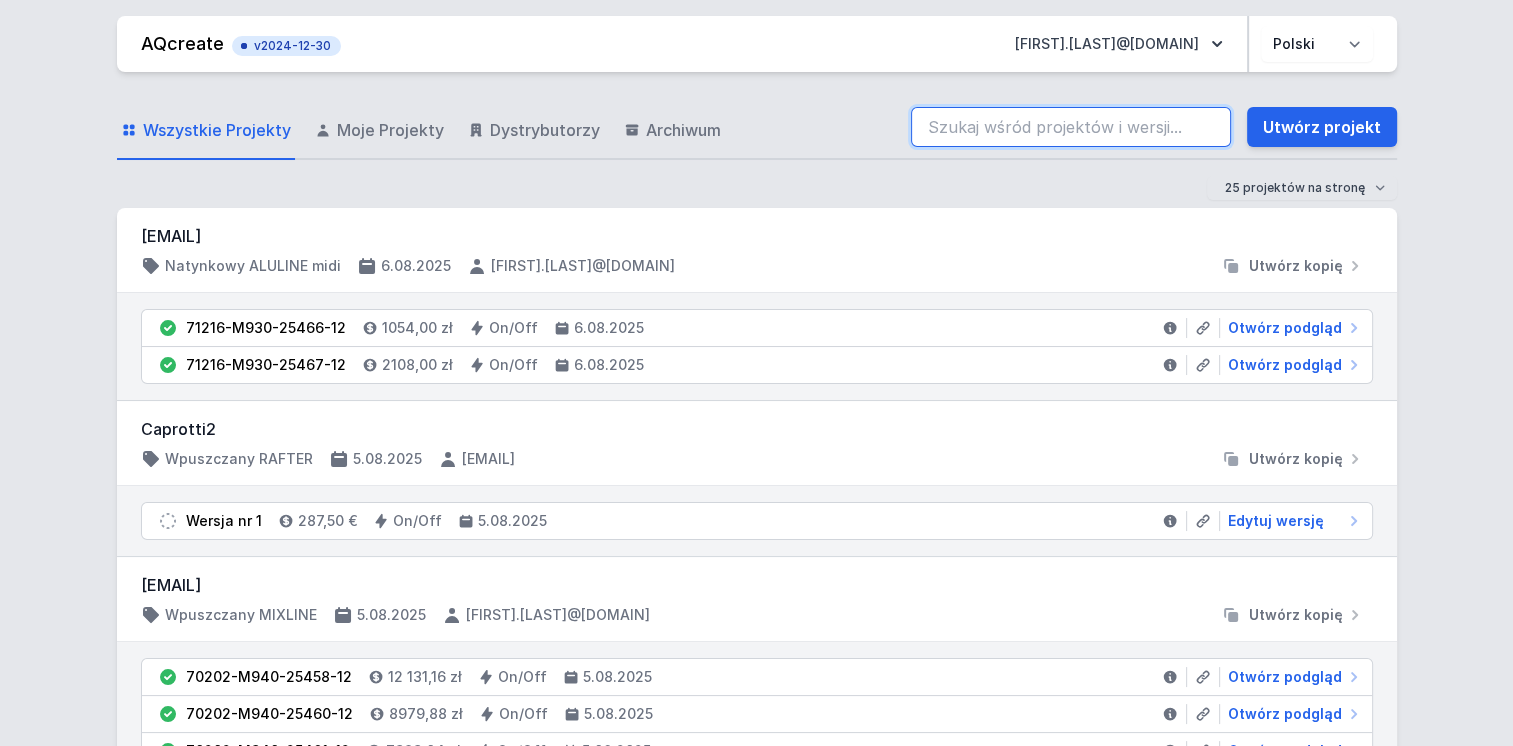 click at bounding box center (1071, 127) 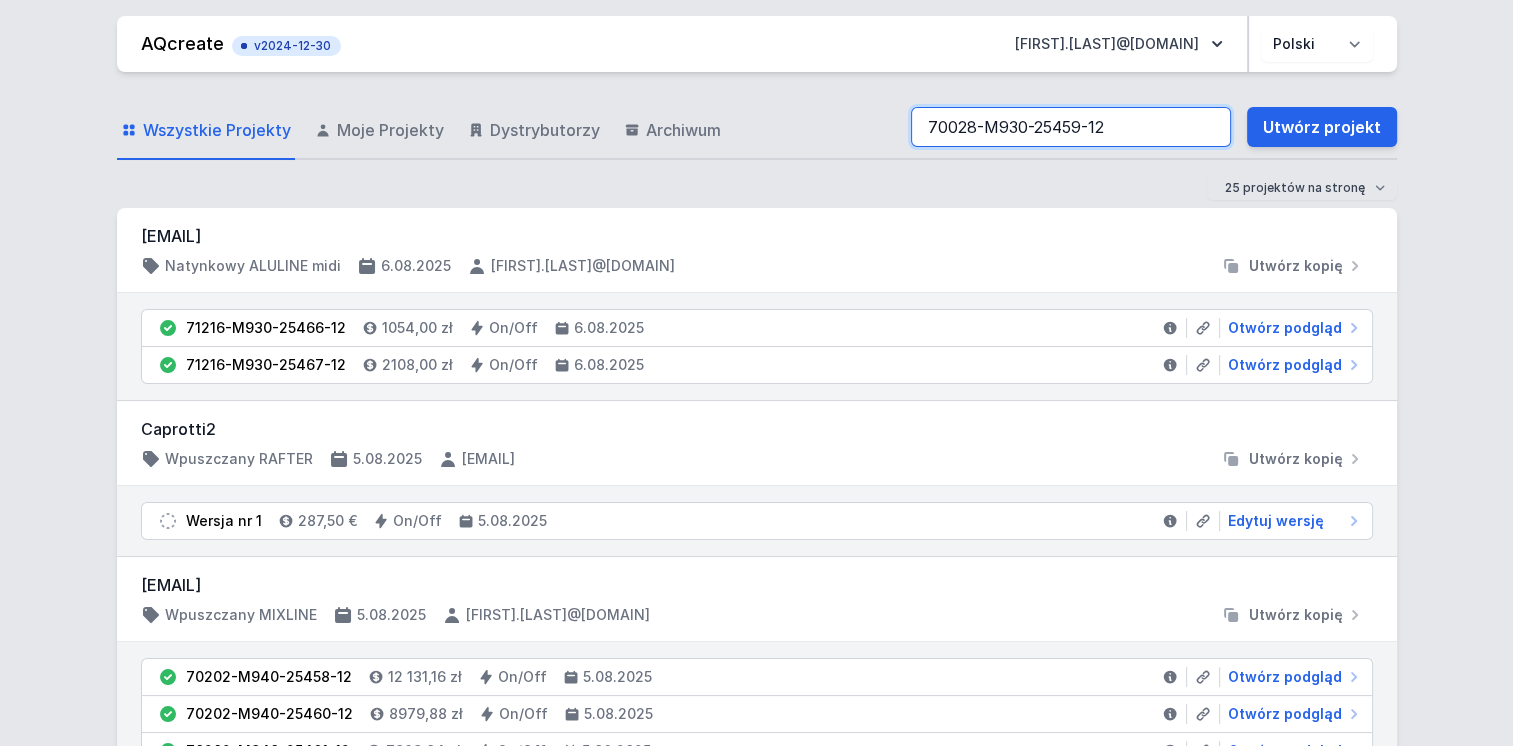 type on "70028-M930-25459-12" 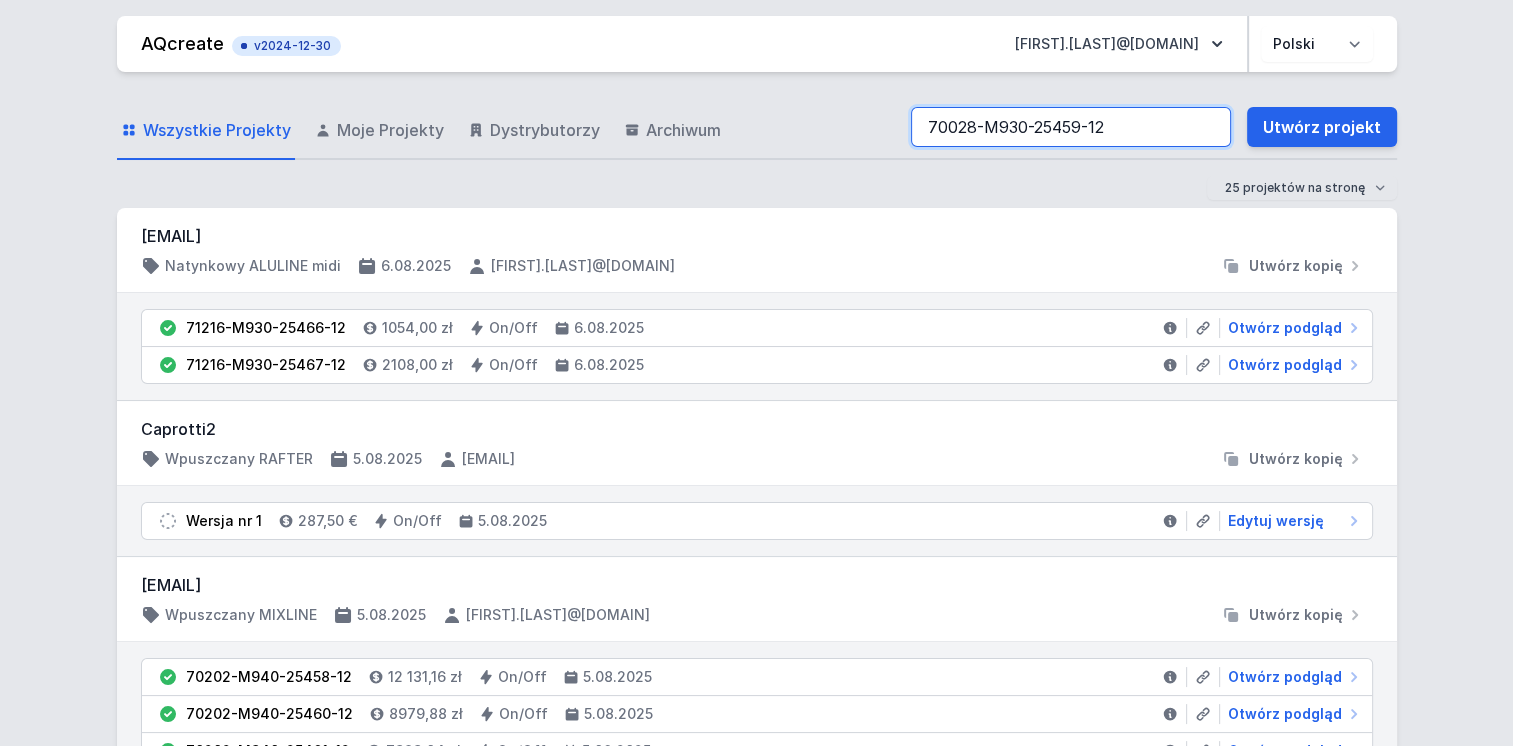 click on "70028-M930-25459-12" at bounding box center (1071, 127) 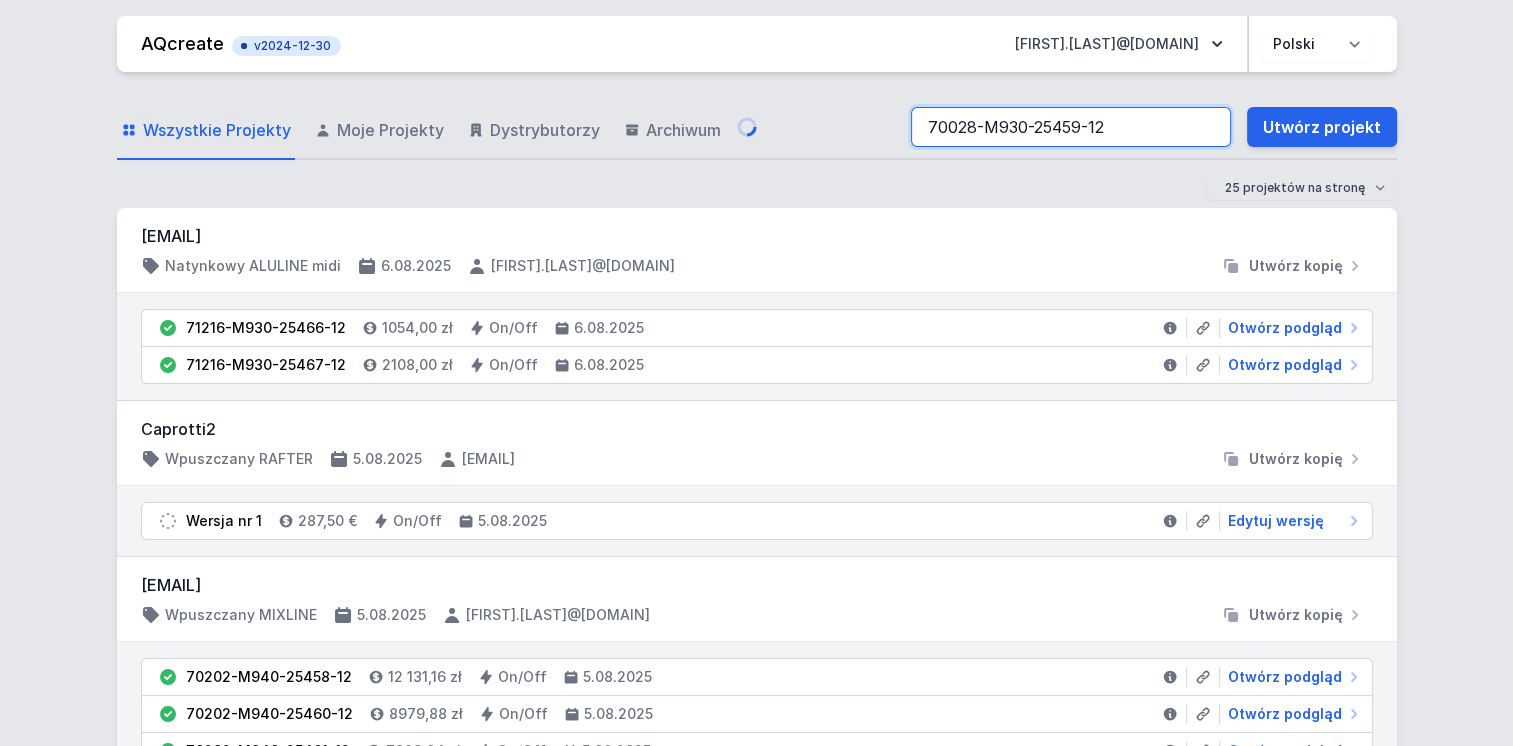 click on "70028-M930-25459-12" at bounding box center [1071, 127] 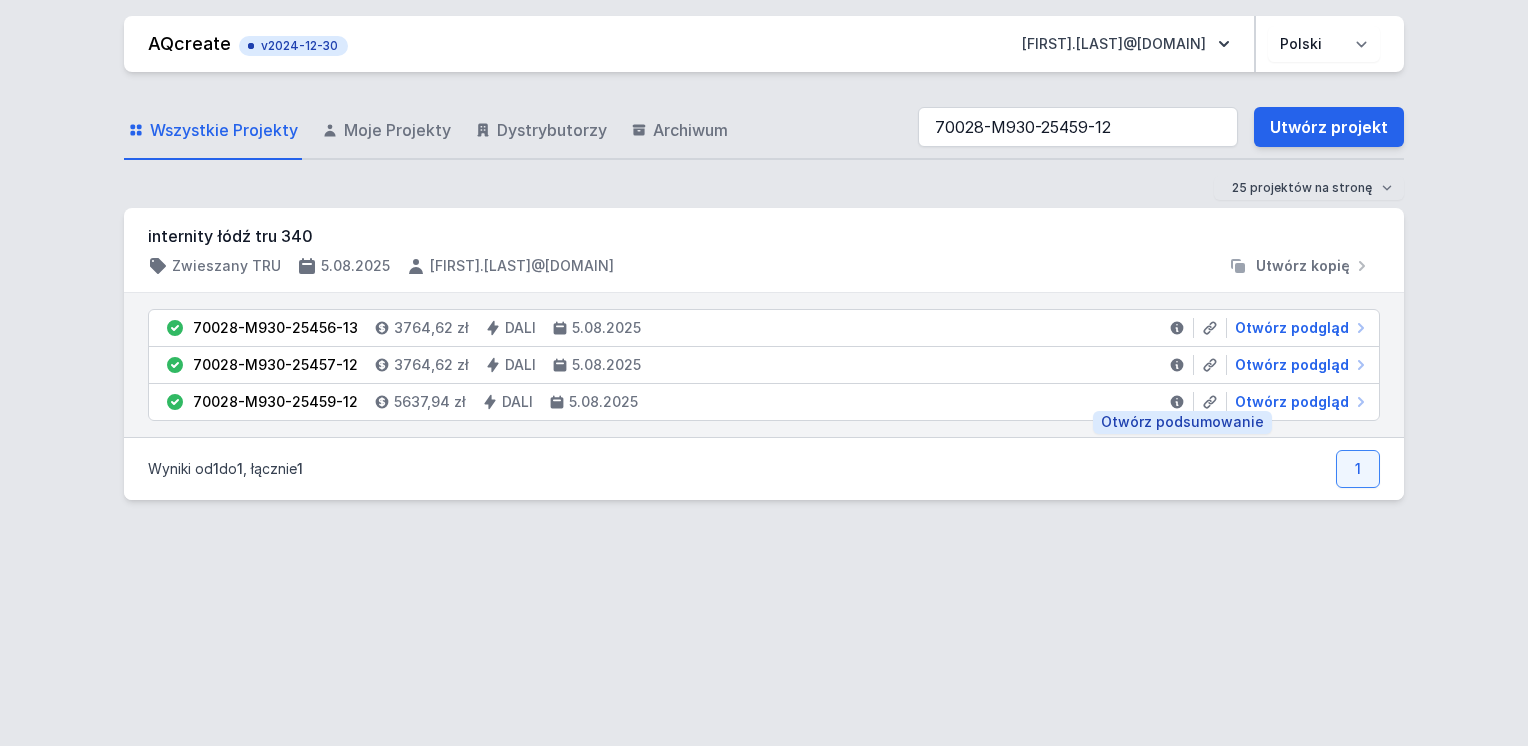 click 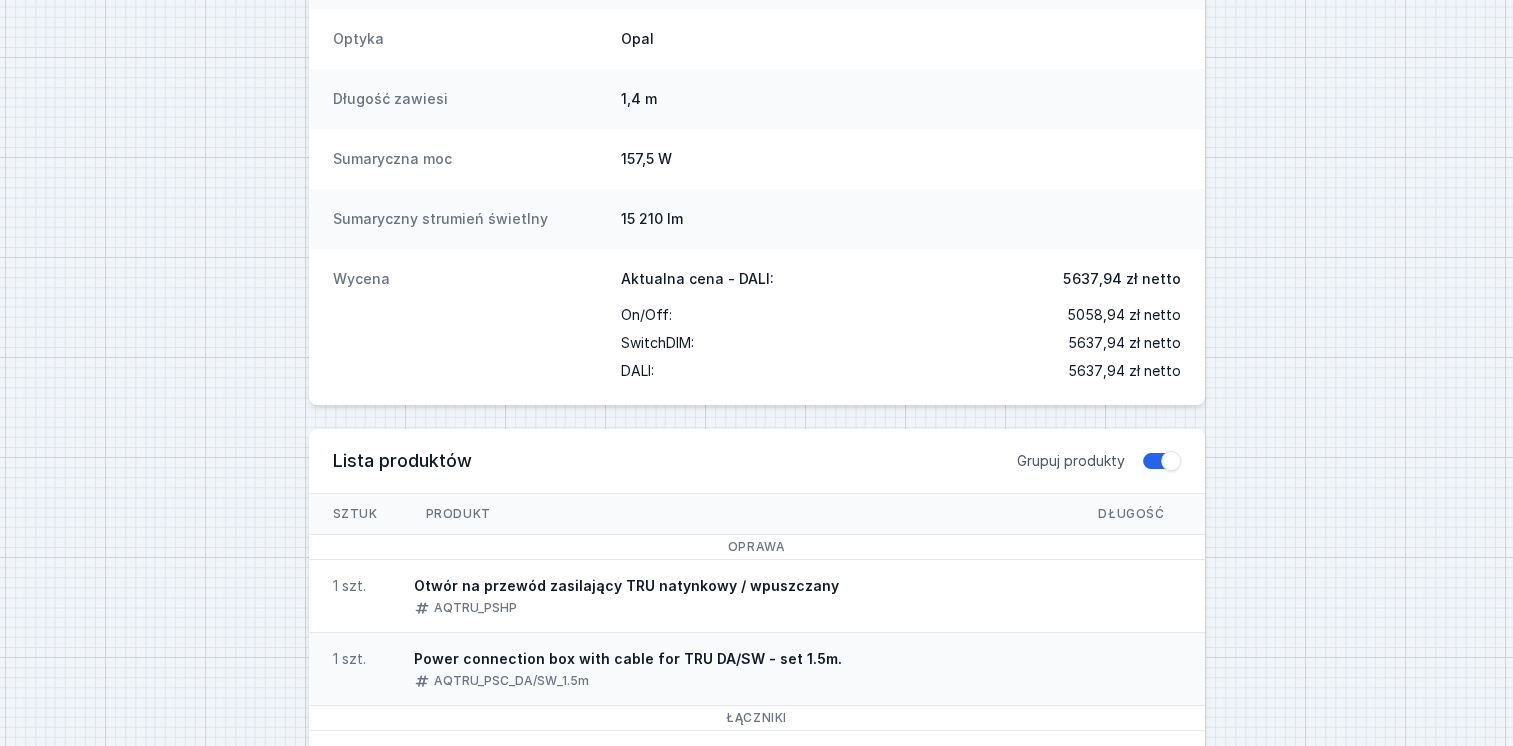 scroll, scrollTop: 0, scrollLeft: 0, axis: both 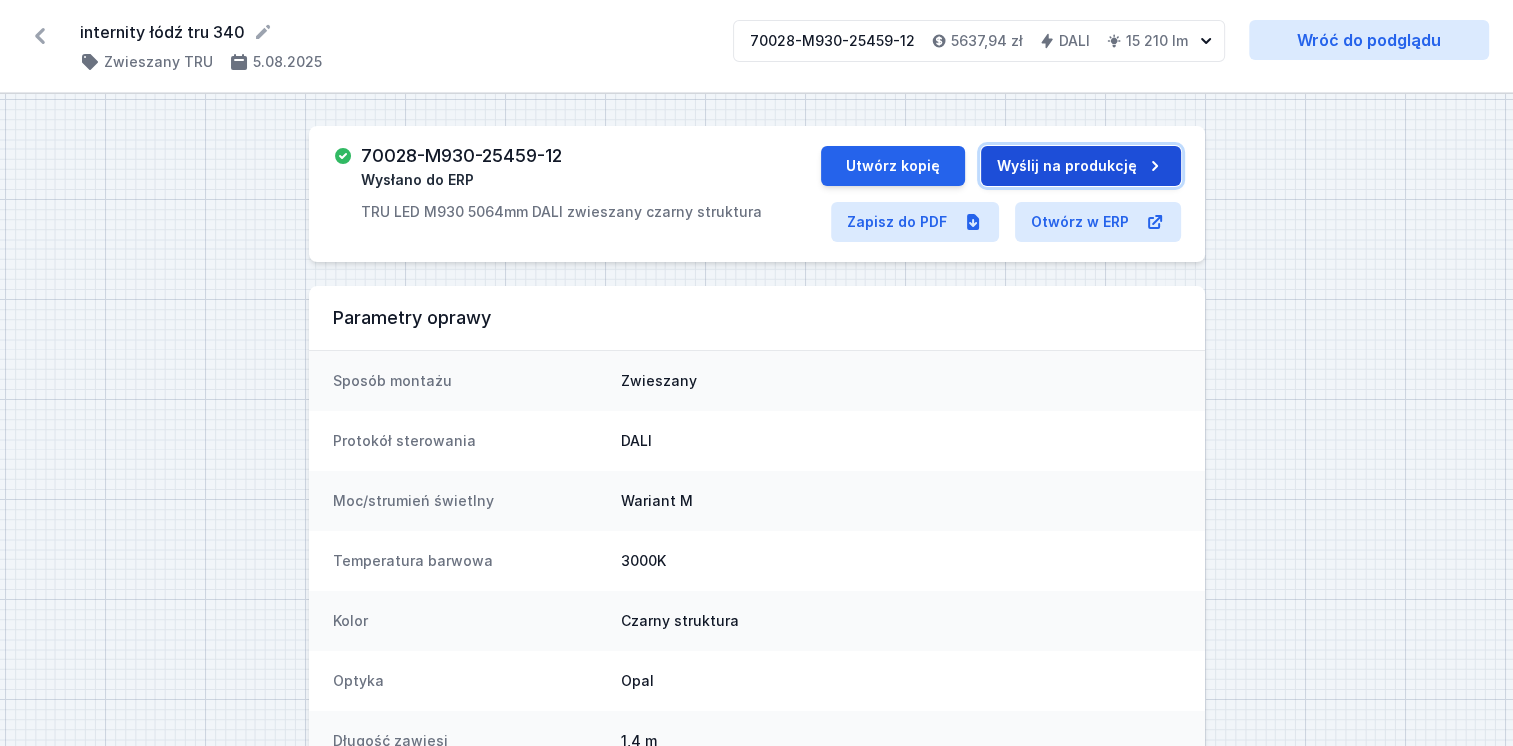 click on "Wyślij na produkcję" at bounding box center [1081, 166] 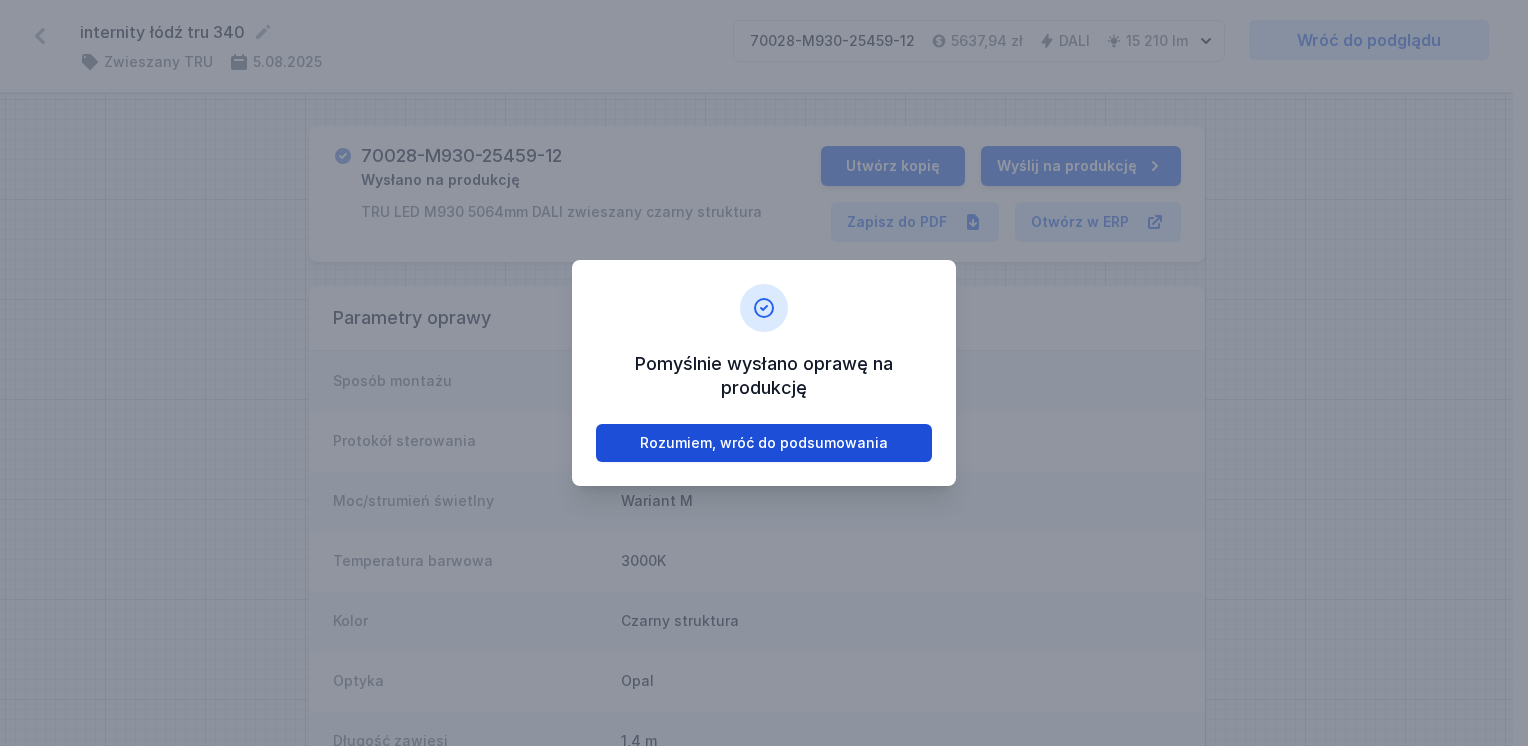 click on "Rozumiem, wróć do podsumowania" at bounding box center [764, 443] 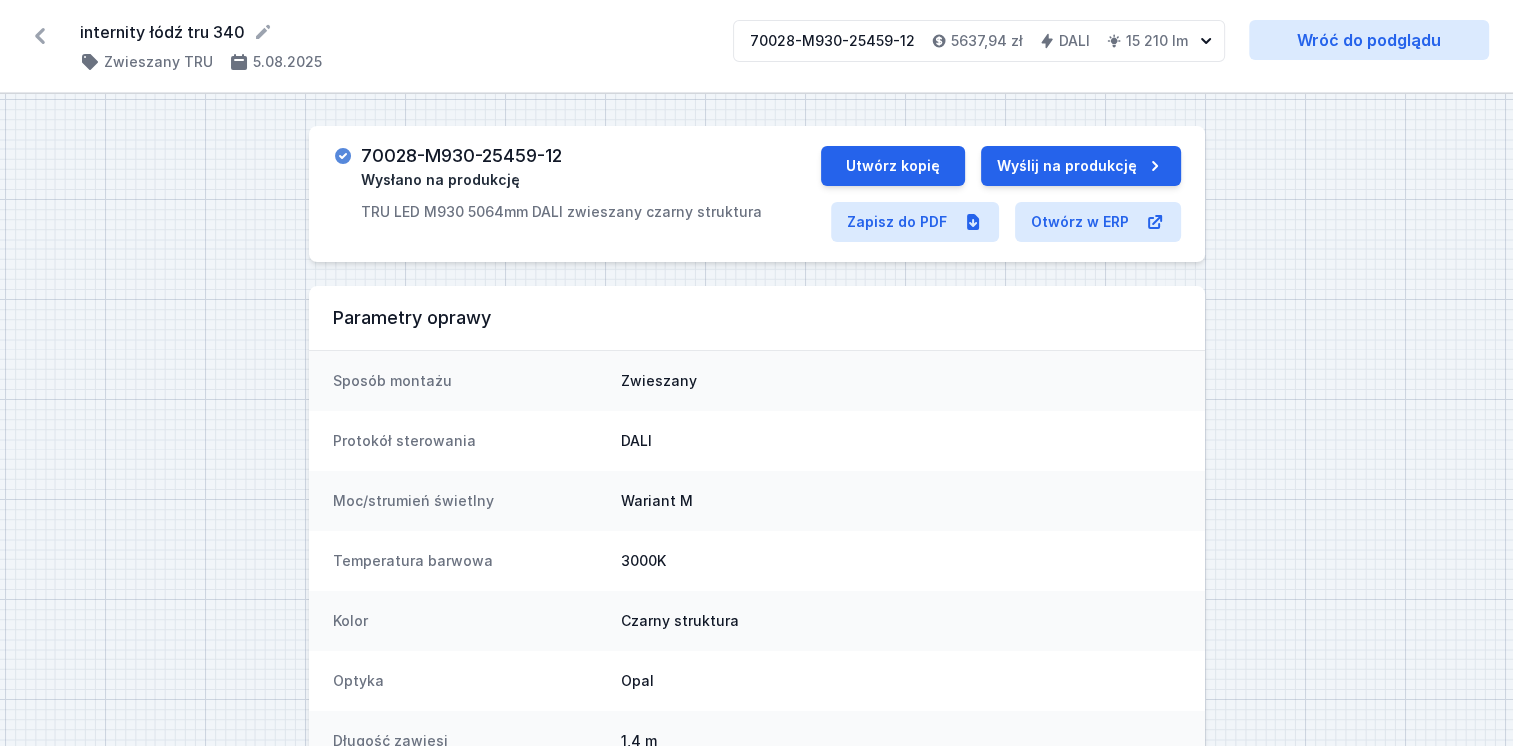 click on "Protokół sterowania DALI" at bounding box center [757, 441] 